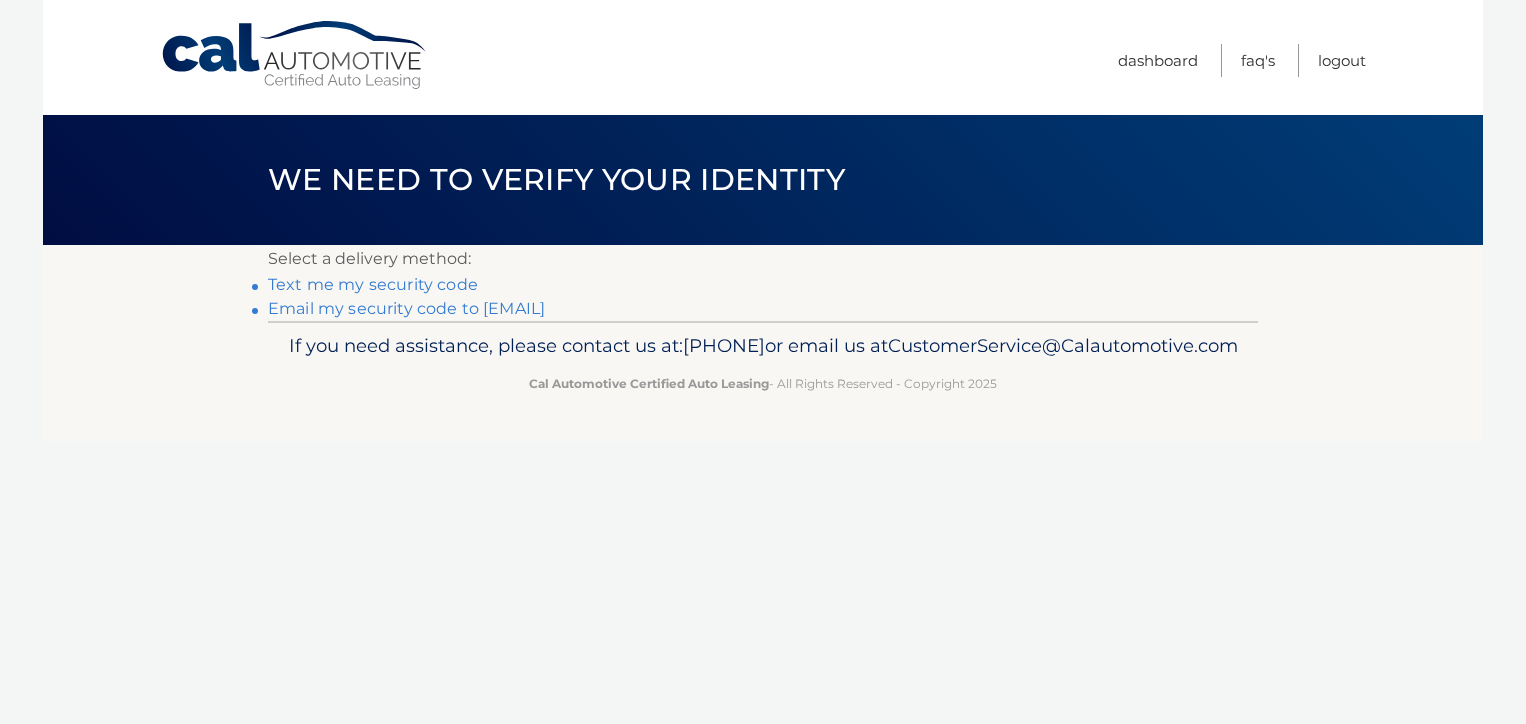 scroll, scrollTop: 0, scrollLeft: 0, axis: both 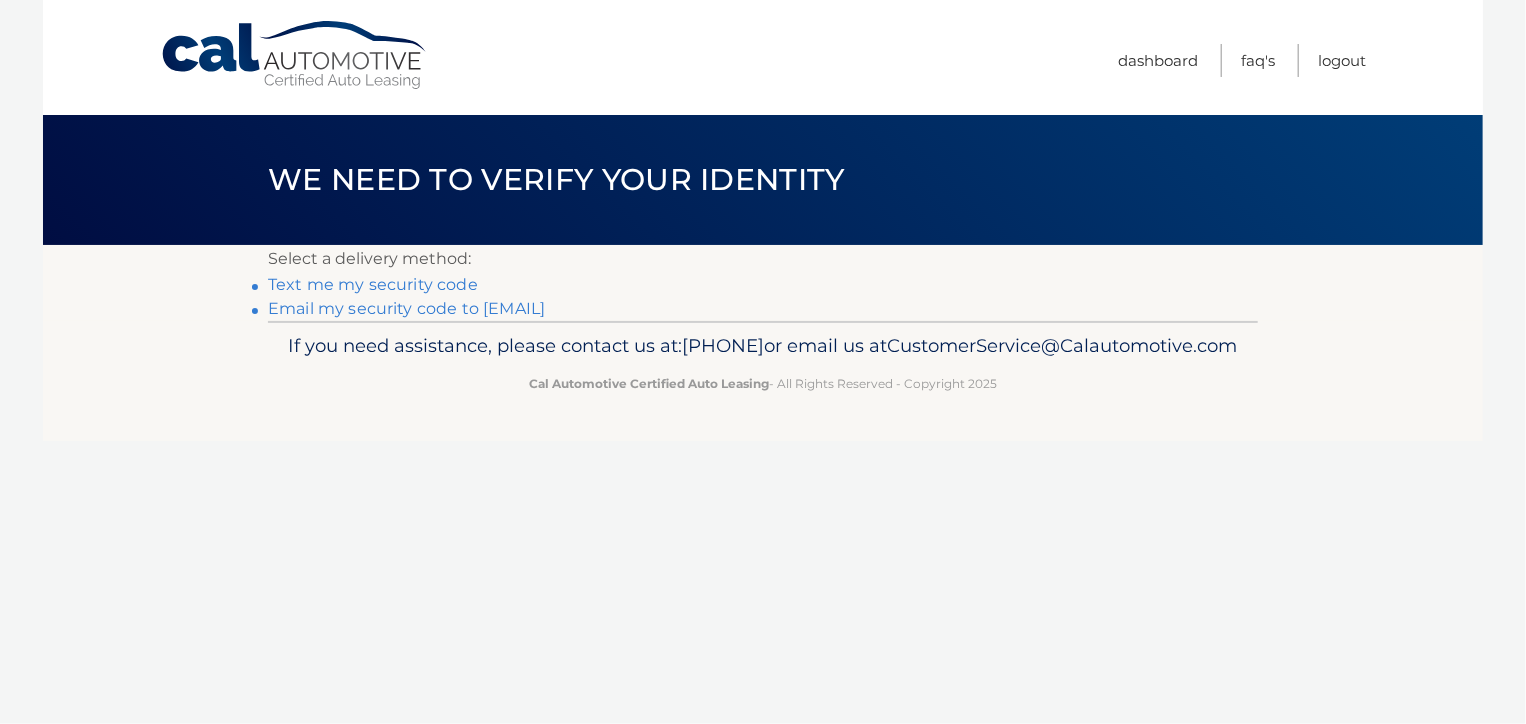 click on "Email my security code to [EMAIL]" at bounding box center [406, 308] 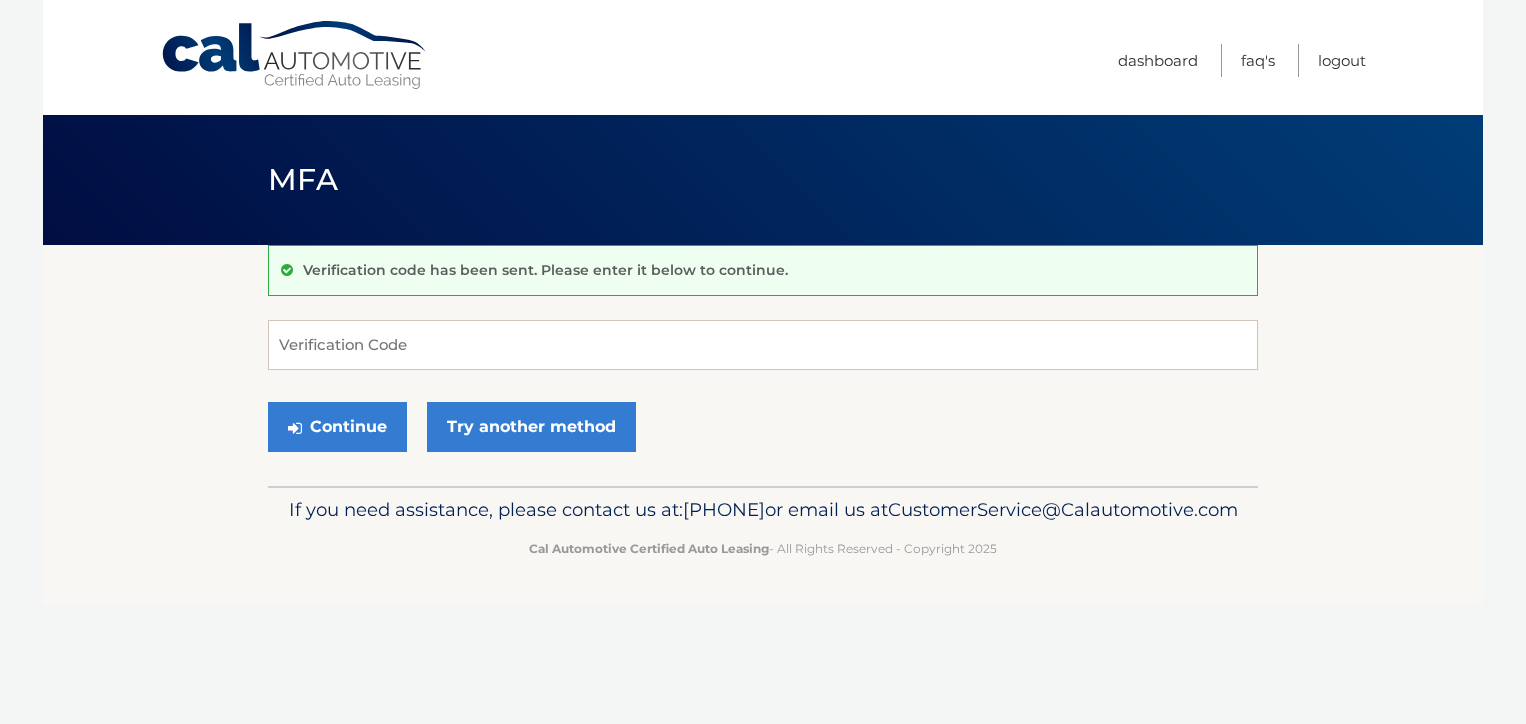 scroll, scrollTop: 0, scrollLeft: 0, axis: both 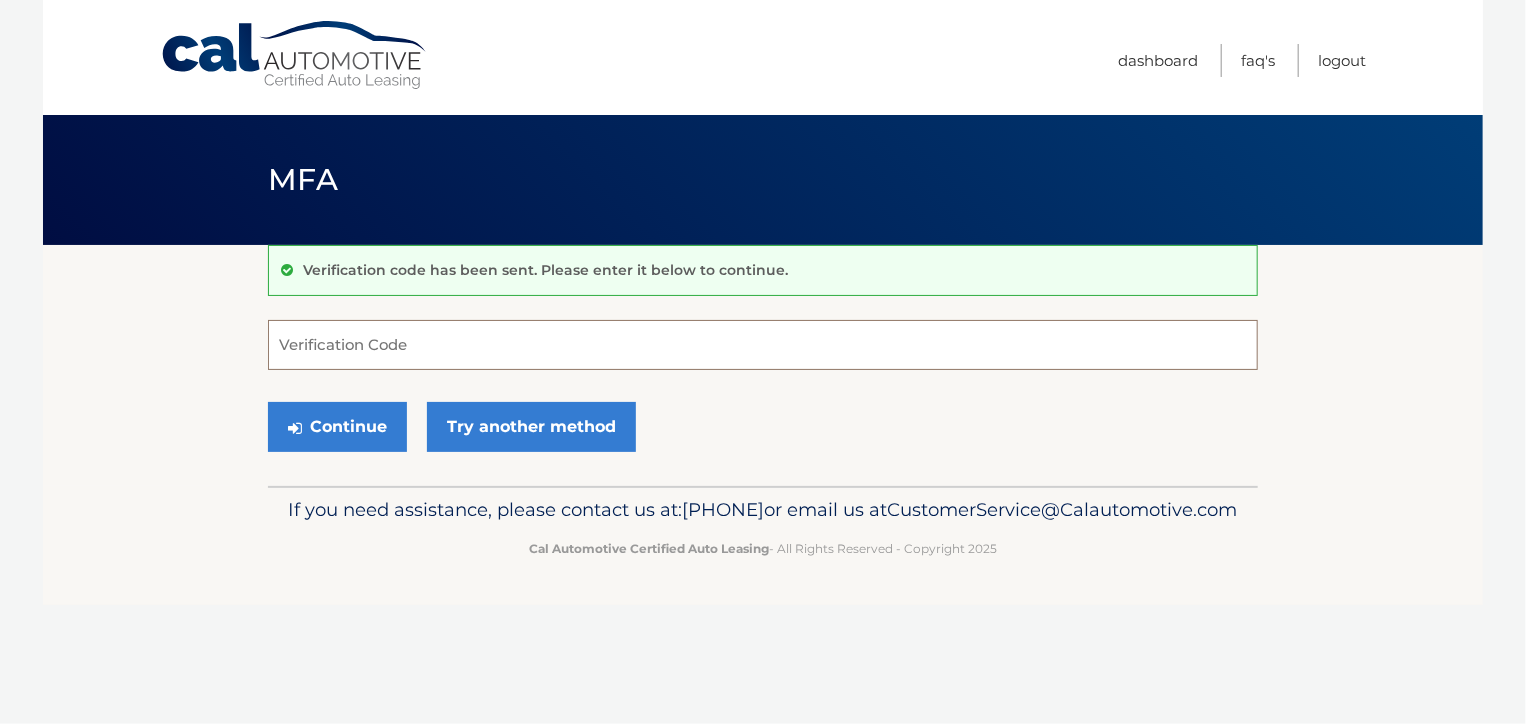 click on "Verification Code" at bounding box center [763, 345] 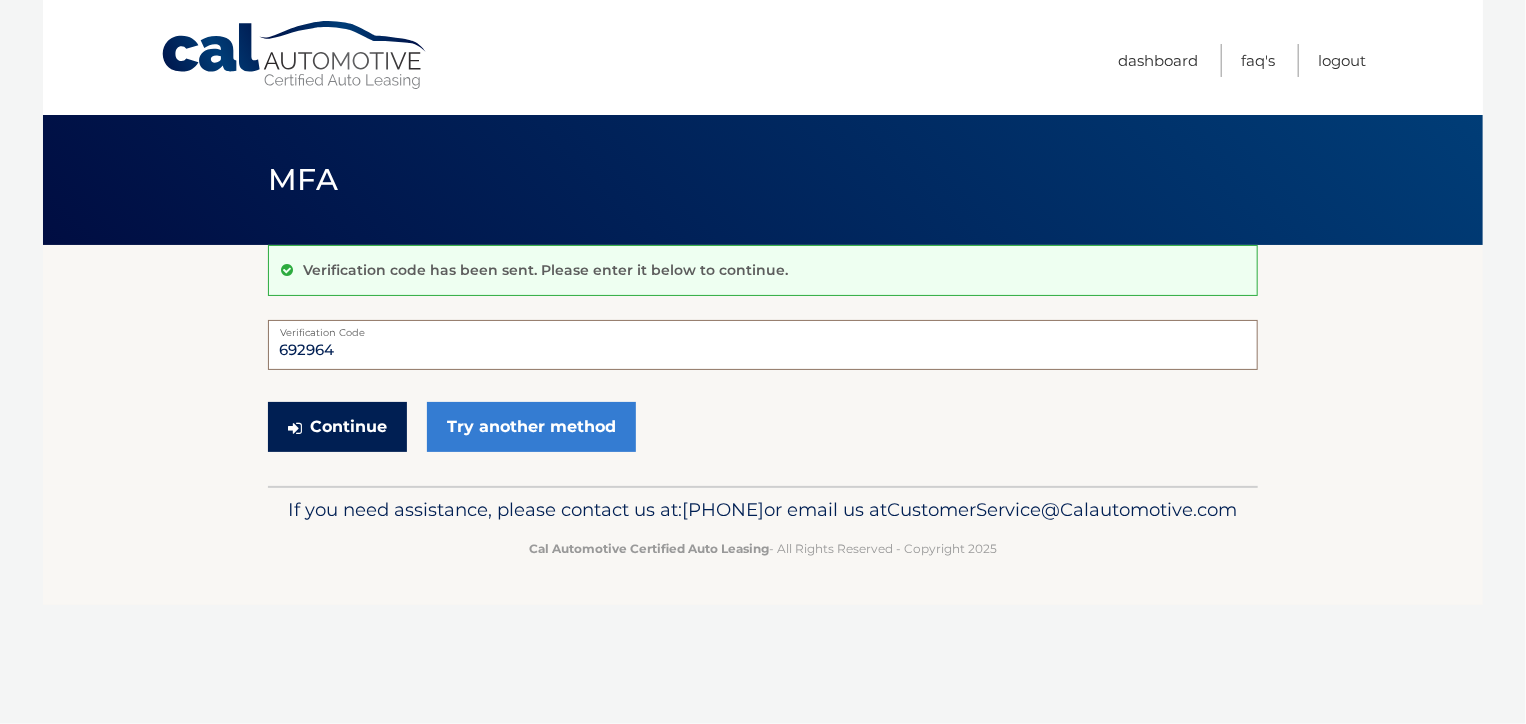 type on "692964" 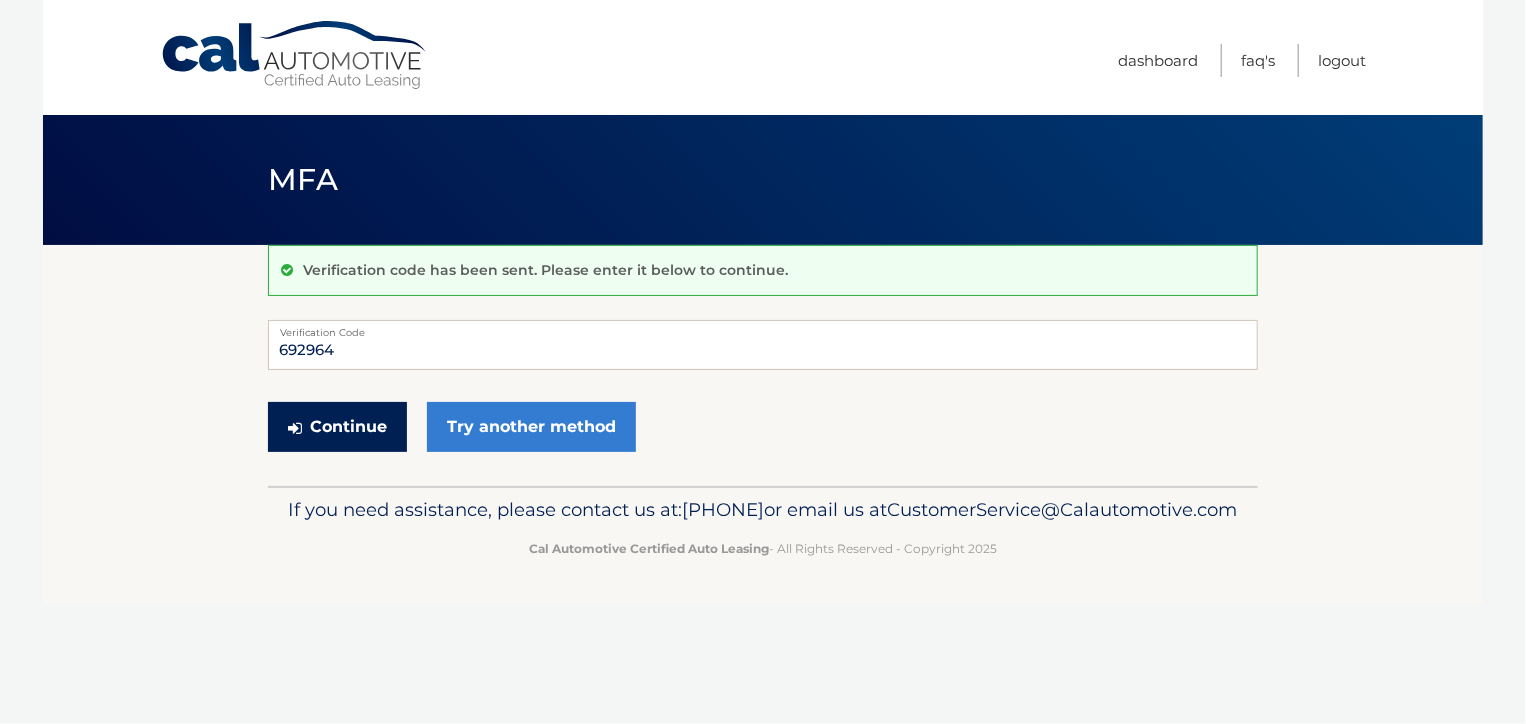 click on "Continue" at bounding box center (337, 427) 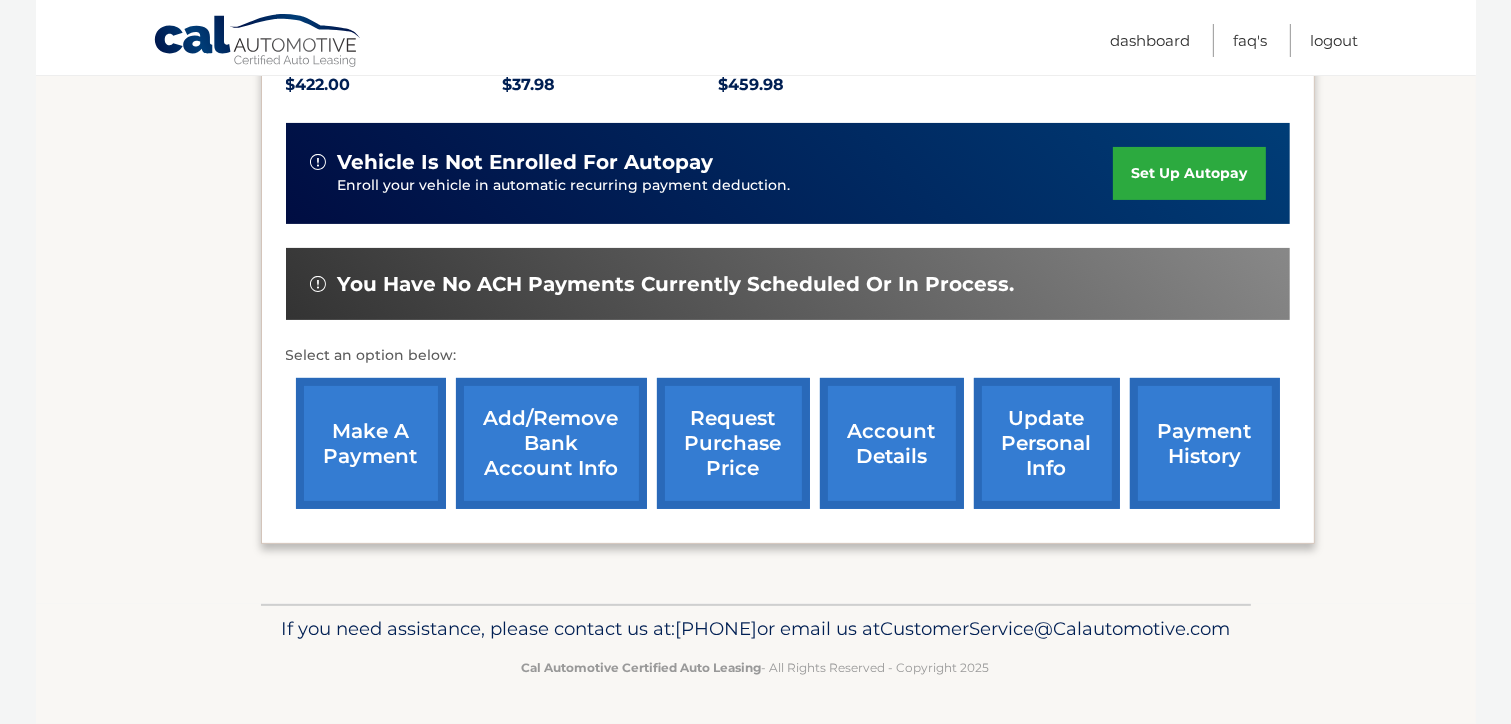 scroll, scrollTop: 485, scrollLeft: 0, axis: vertical 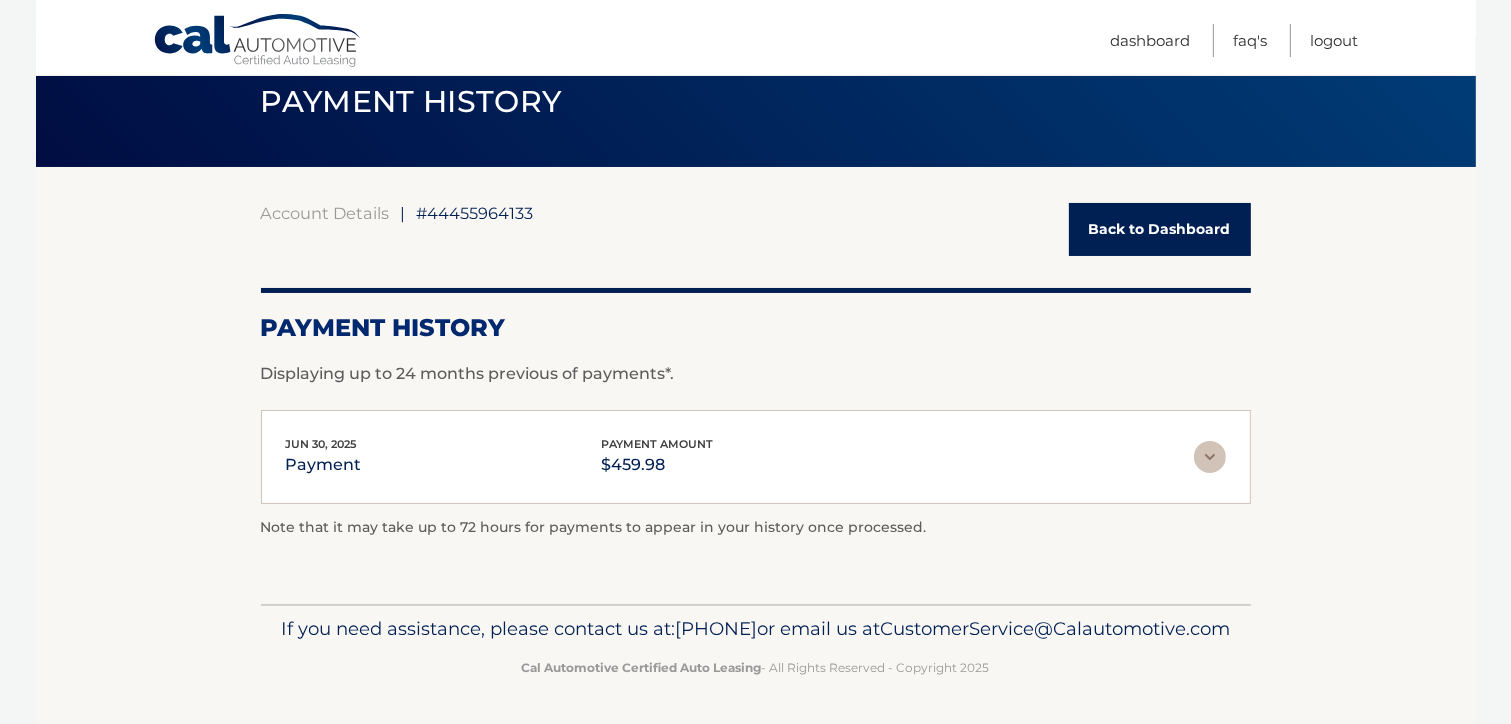 click on "Account Details
|
#[ACCOUNT_NUMBER]
Back to Dashboard
Payment History
Displaying up to 24 months previous of payments*.
[DATE]
payment
payment amount
$459.98
Late Charges
$0.00
Miscelleneous Charges*
$0.00
Sales Tax" at bounding box center [756, 385] 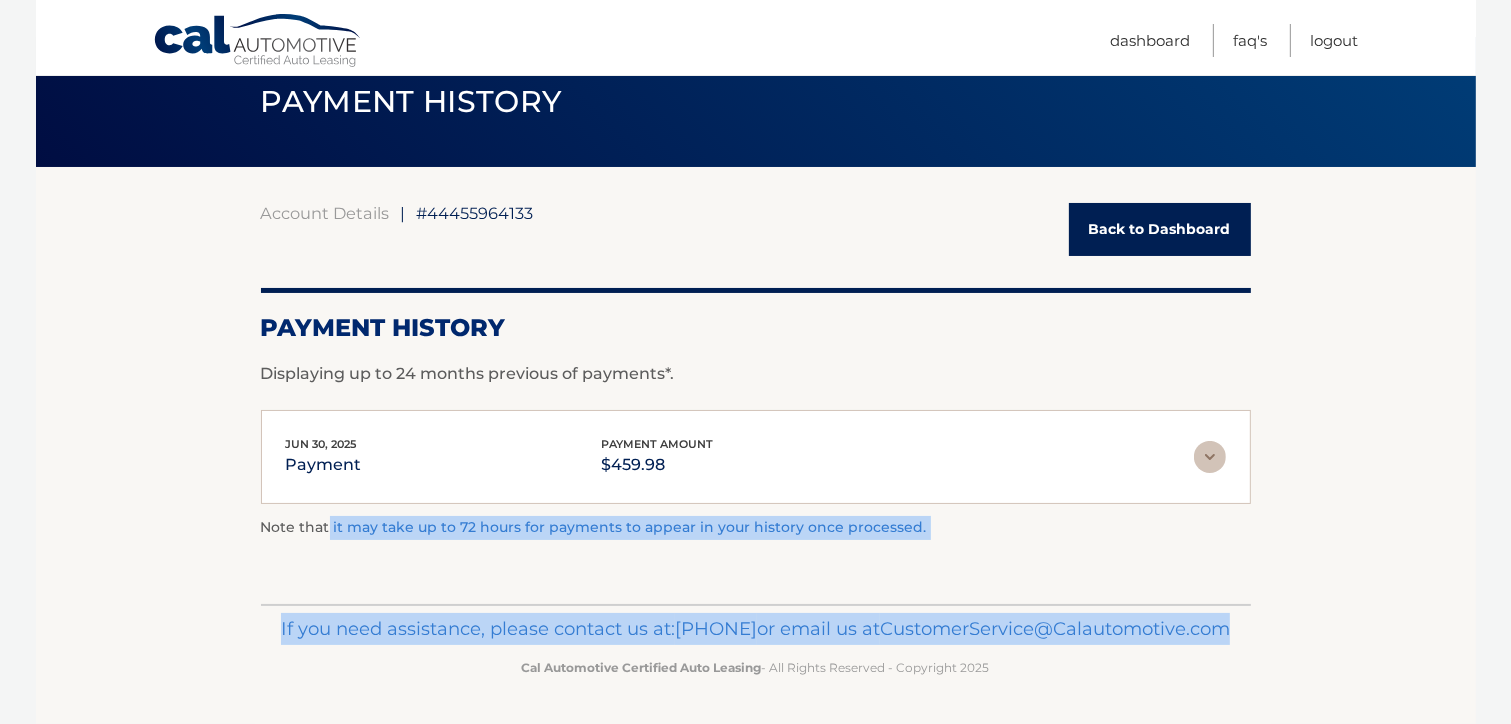 drag, startPoint x: 322, startPoint y: 555, endPoint x: 489, endPoint y: 695, distance: 217.91971 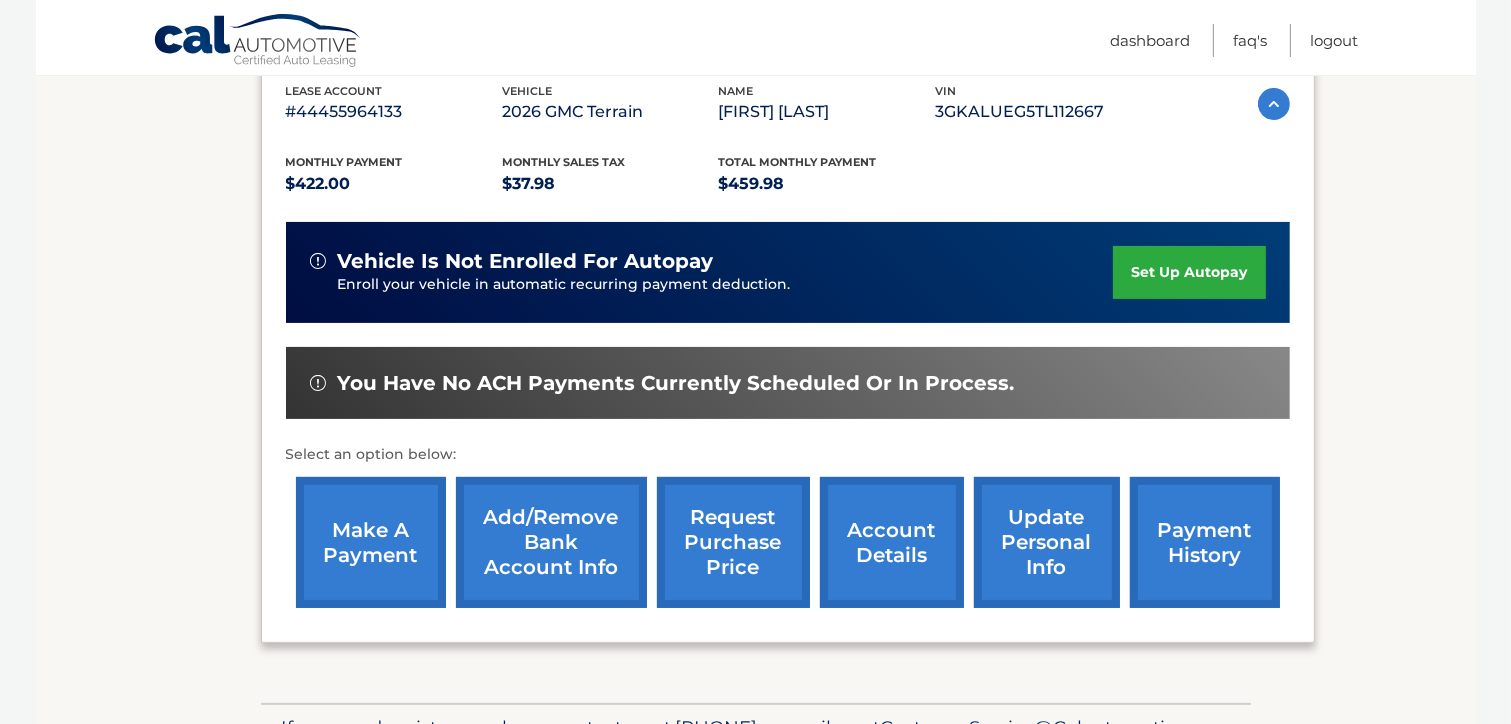 scroll, scrollTop: 400, scrollLeft: 0, axis: vertical 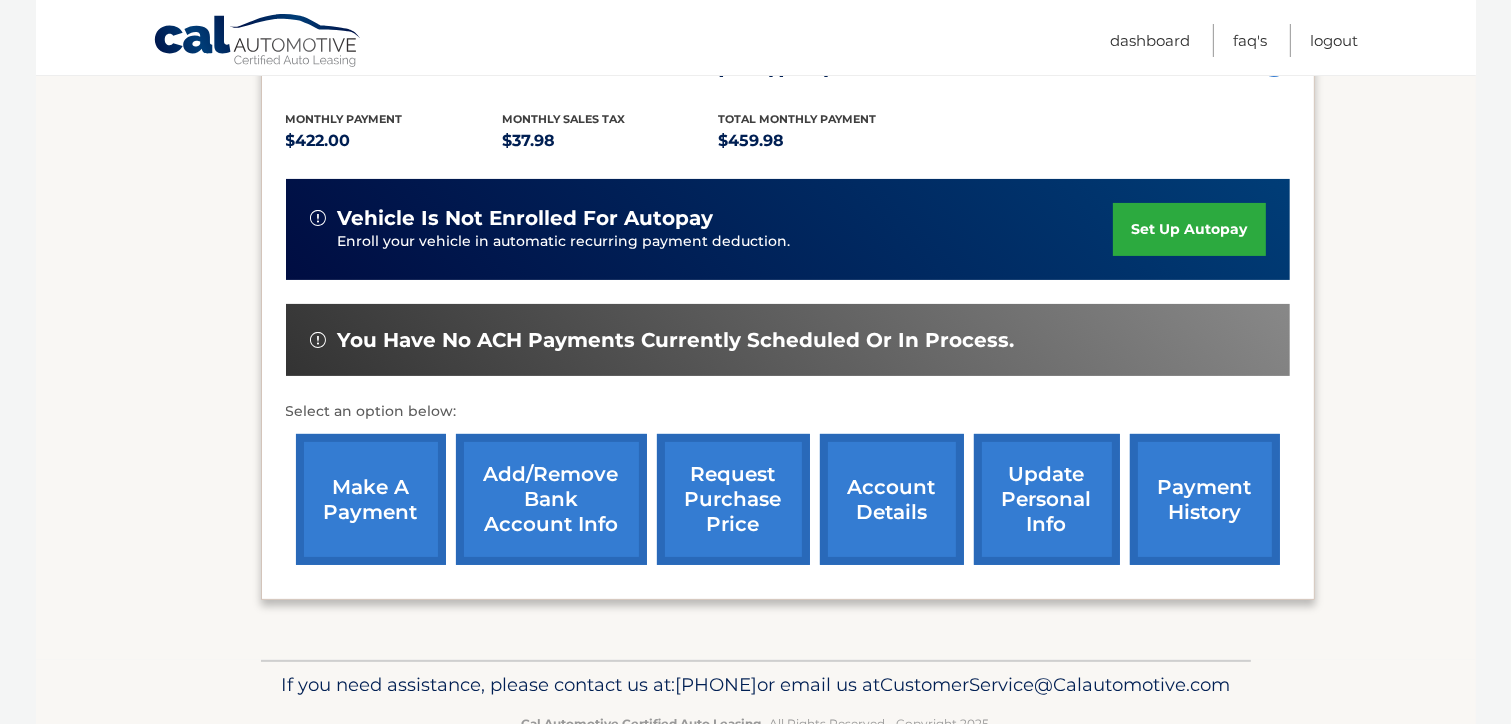click on "make a payment" at bounding box center (371, 499) 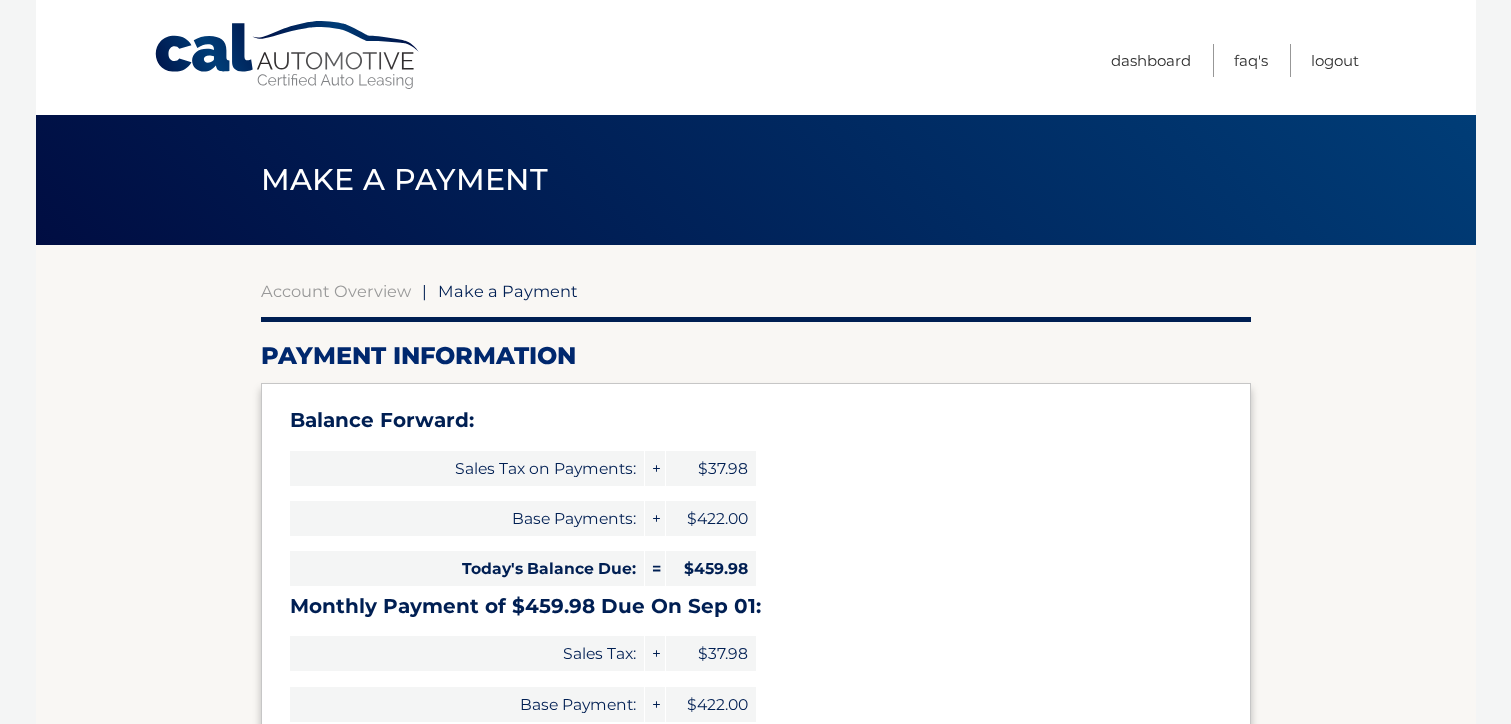 scroll, scrollTop: 0, scrollLeft: 0, axis: both 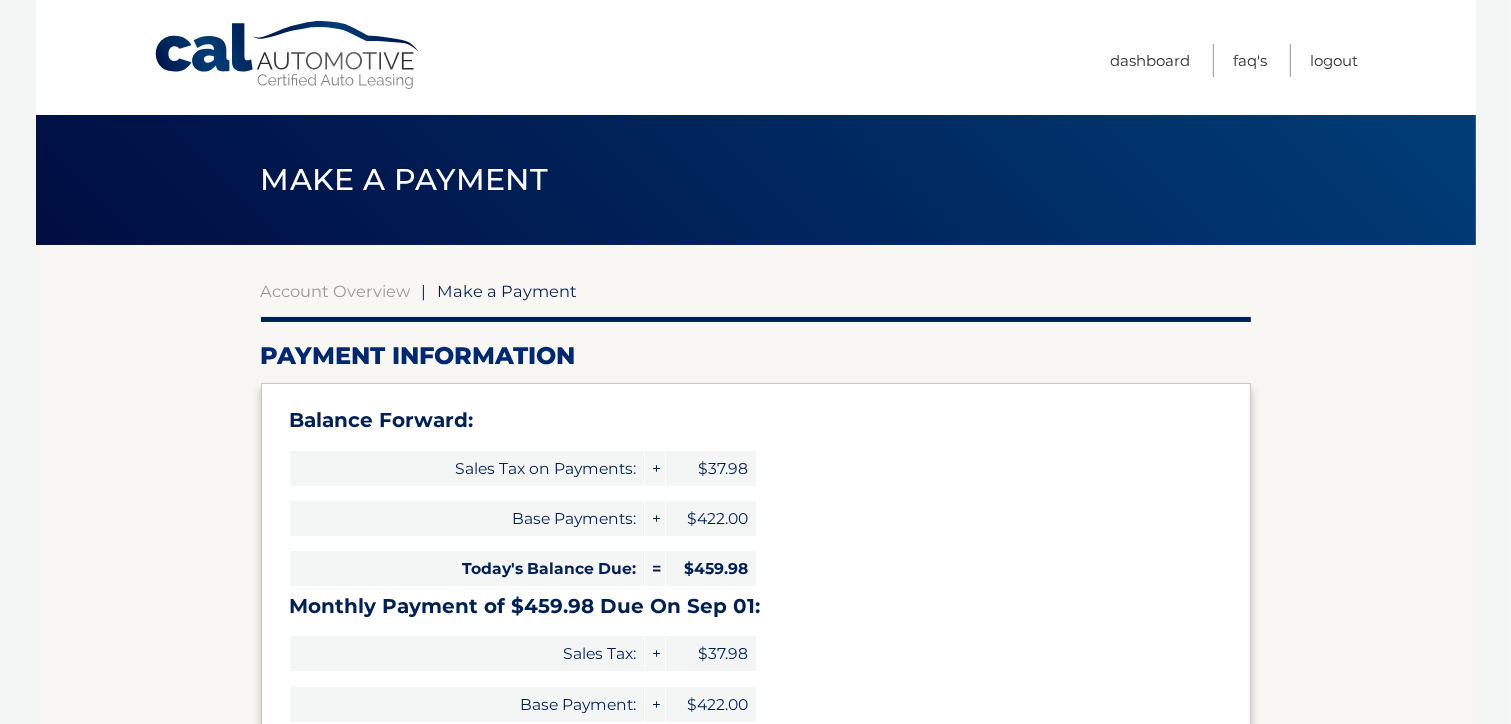 select on "YzE2NDllYTEtODE3NC00YWRkLWI3MTMtYTczOTlmOWZjMTli" 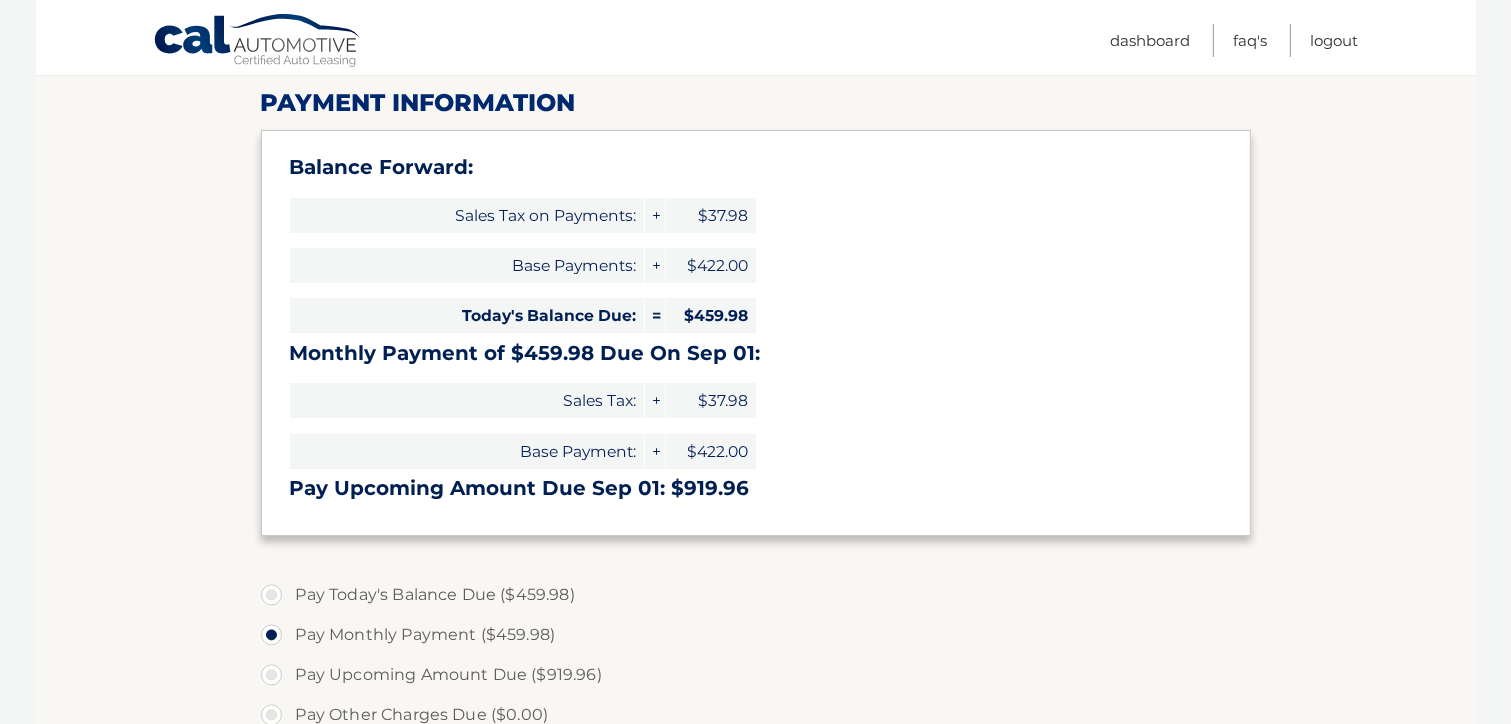 scroll, scrollTop: 300, scrollLeft: 0, axis: vertical 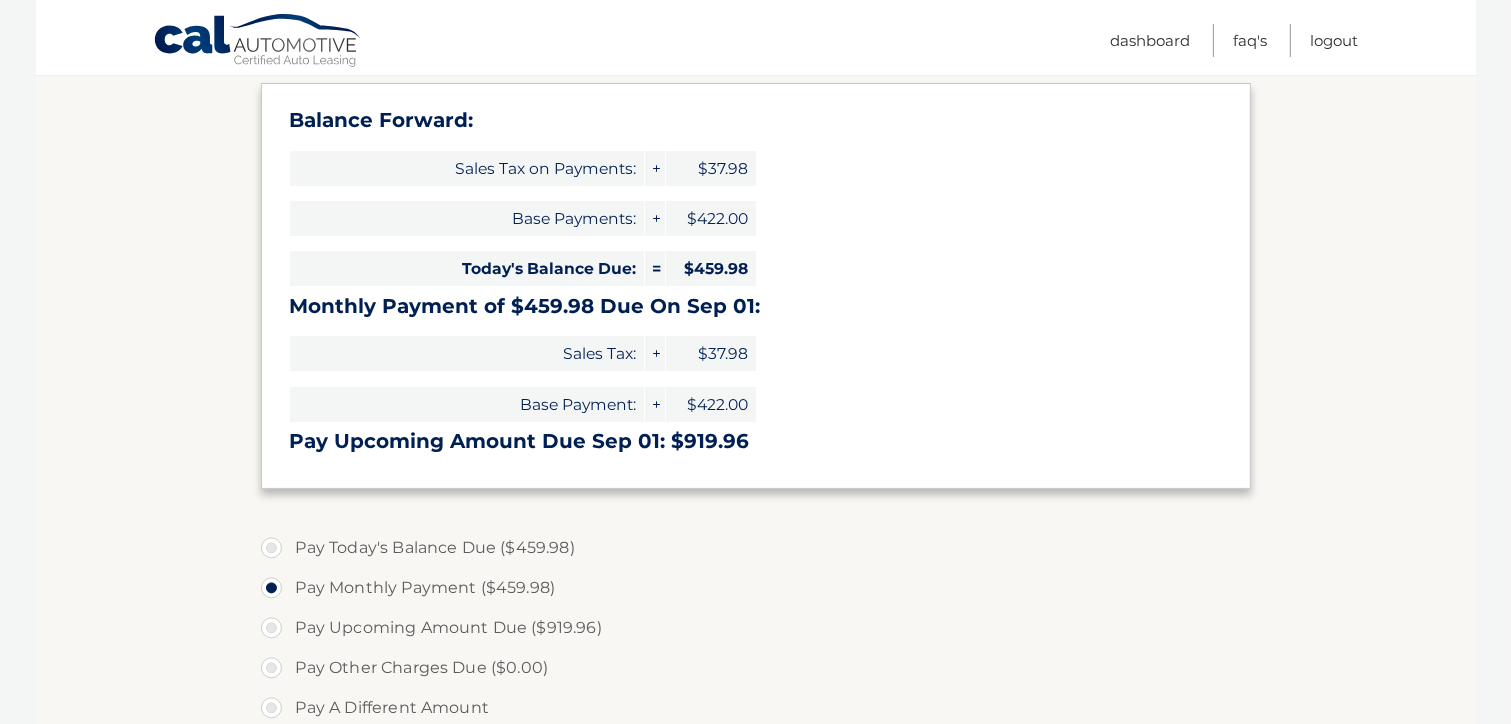 click on "Pay Today's Balance Due ($459.98)" at bounding box center [756, 548] 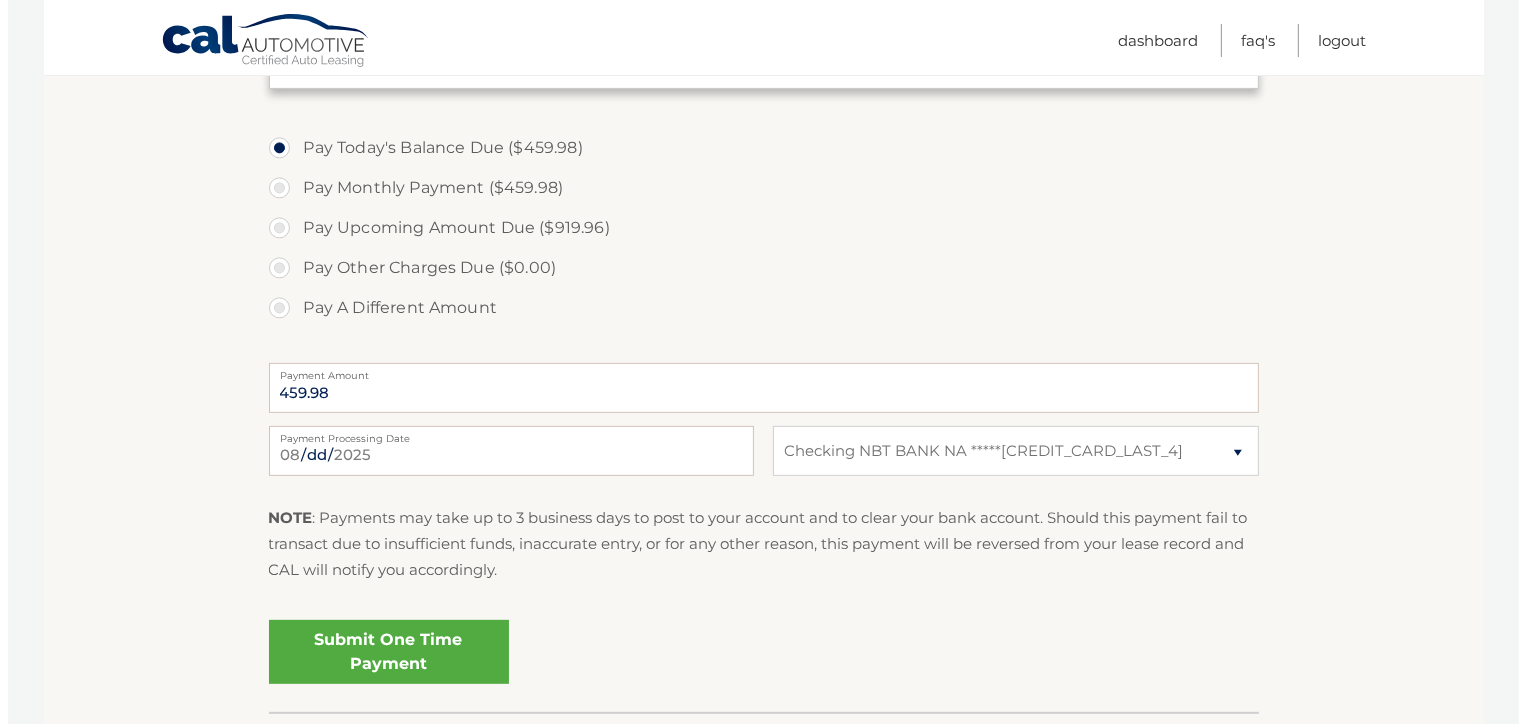 scroll, scrollTop: 800, scrollLeft: 0, axis: vertical 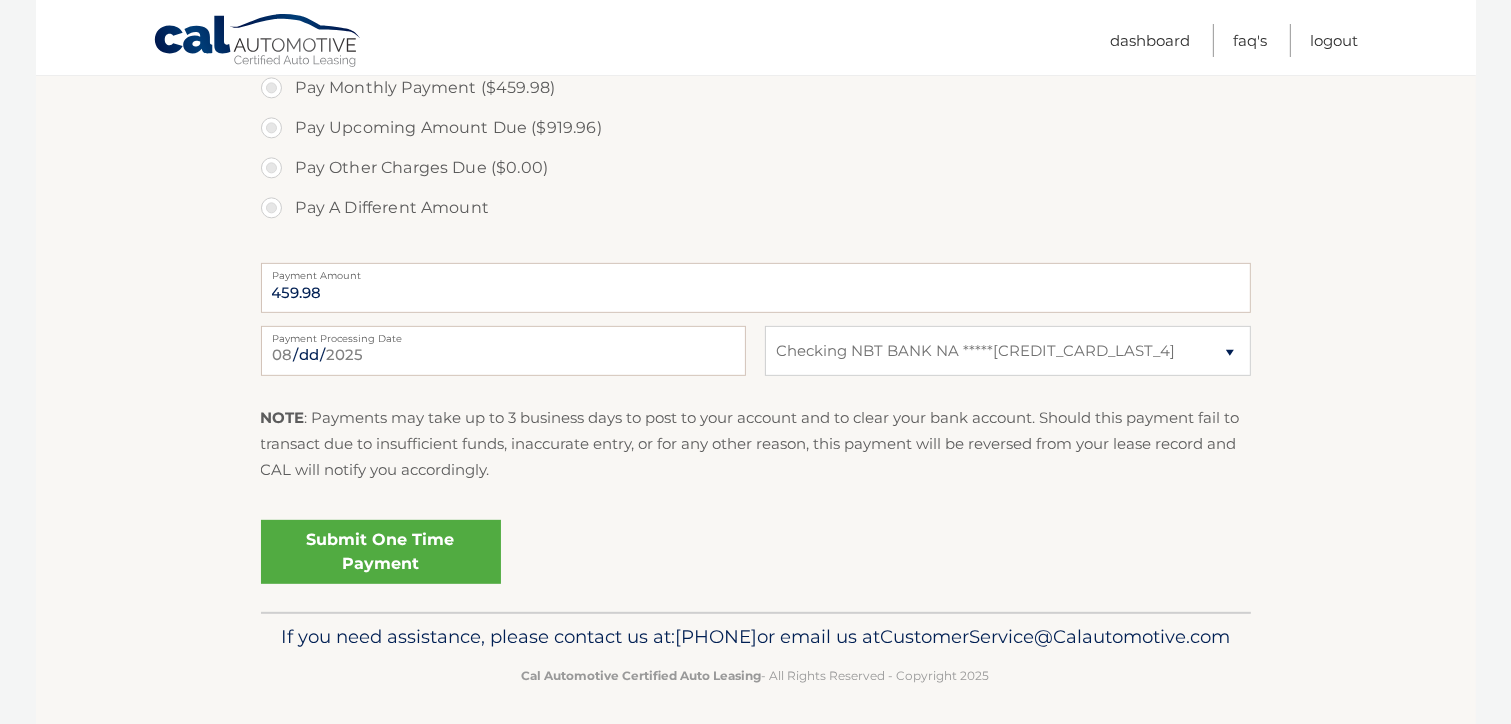 click on "Submit One Time Payment" at bounding box center (381, 552) 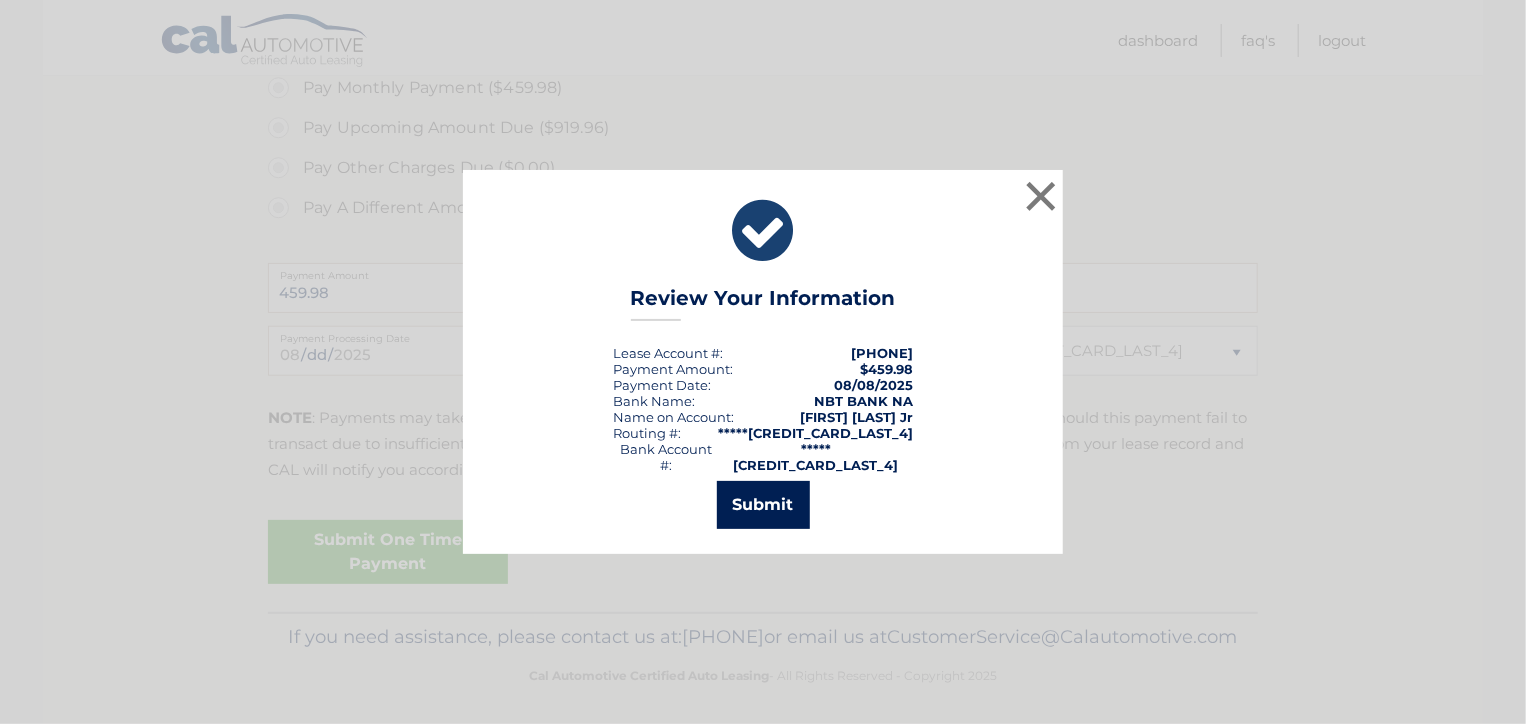 click on "Submit" at bounding box center (763, 505) 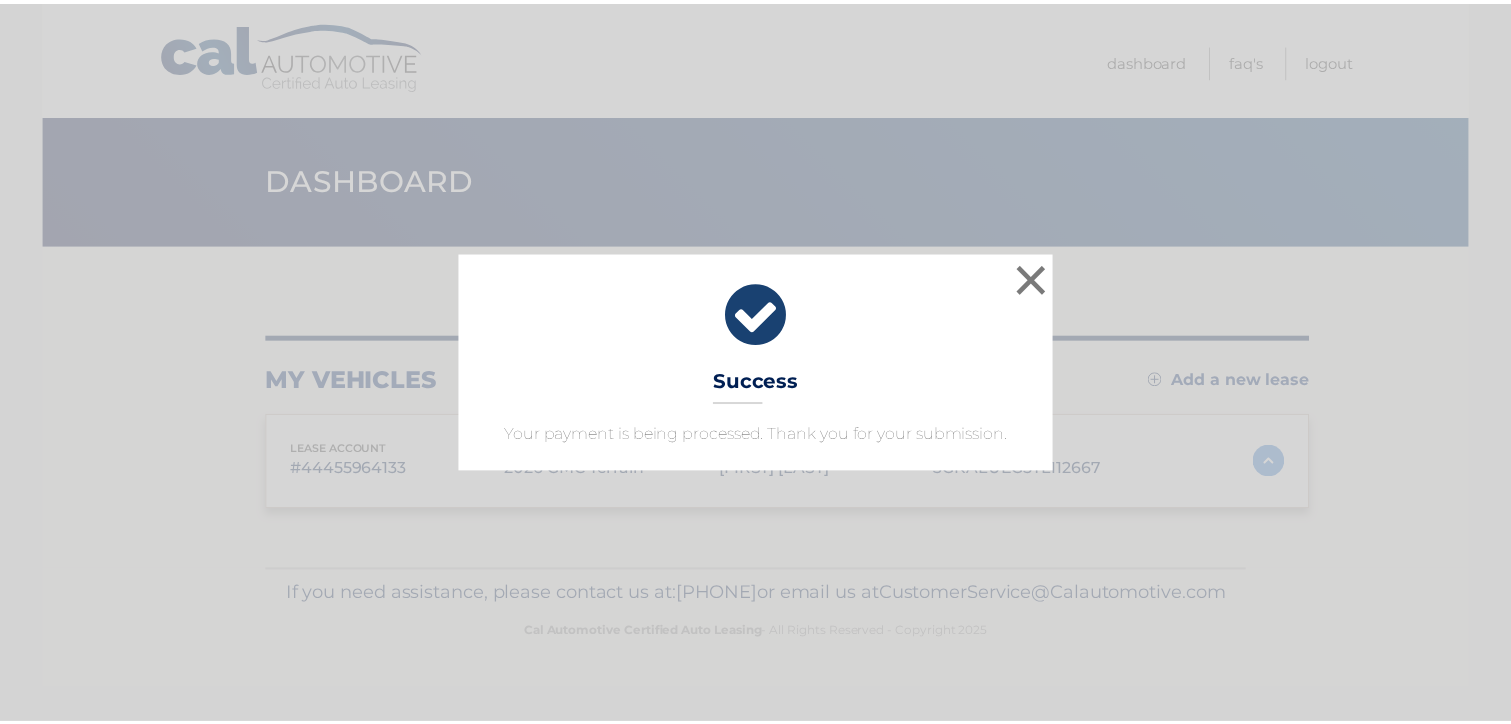 scroll, scrollTop: 0, scrollLeft: 0, axis: both 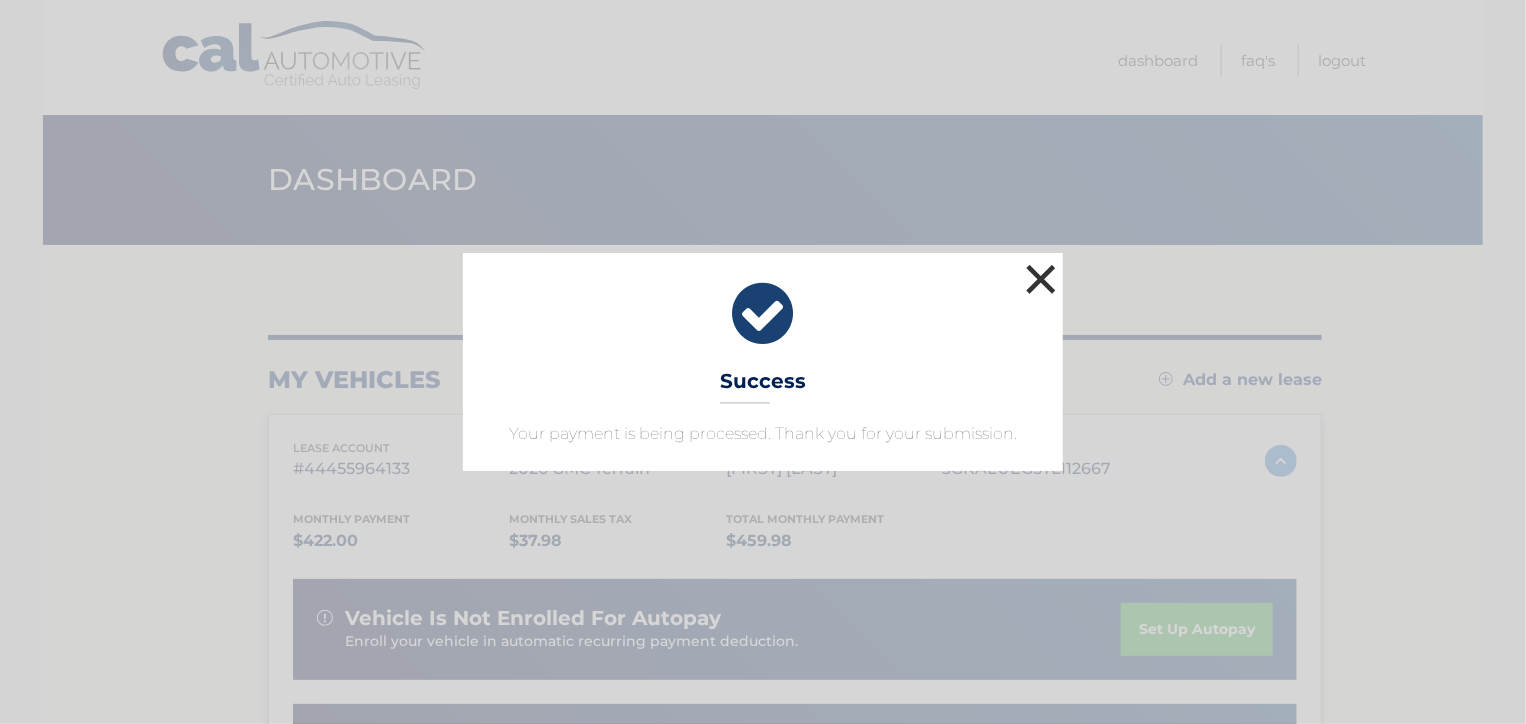 click on "×" at bounding box center [1041, 279] 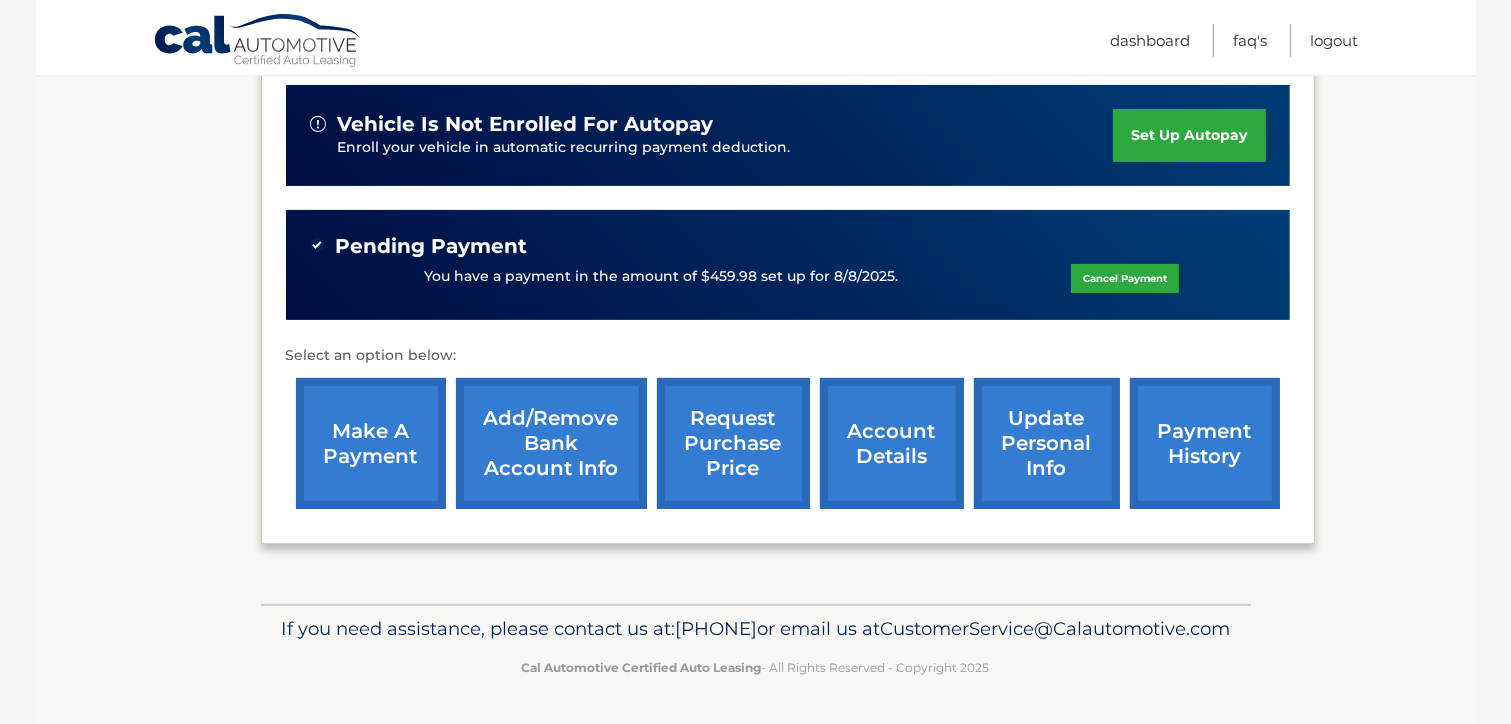 scroll, scrollTop: 523, scrollLeft: 0, axis: vertical 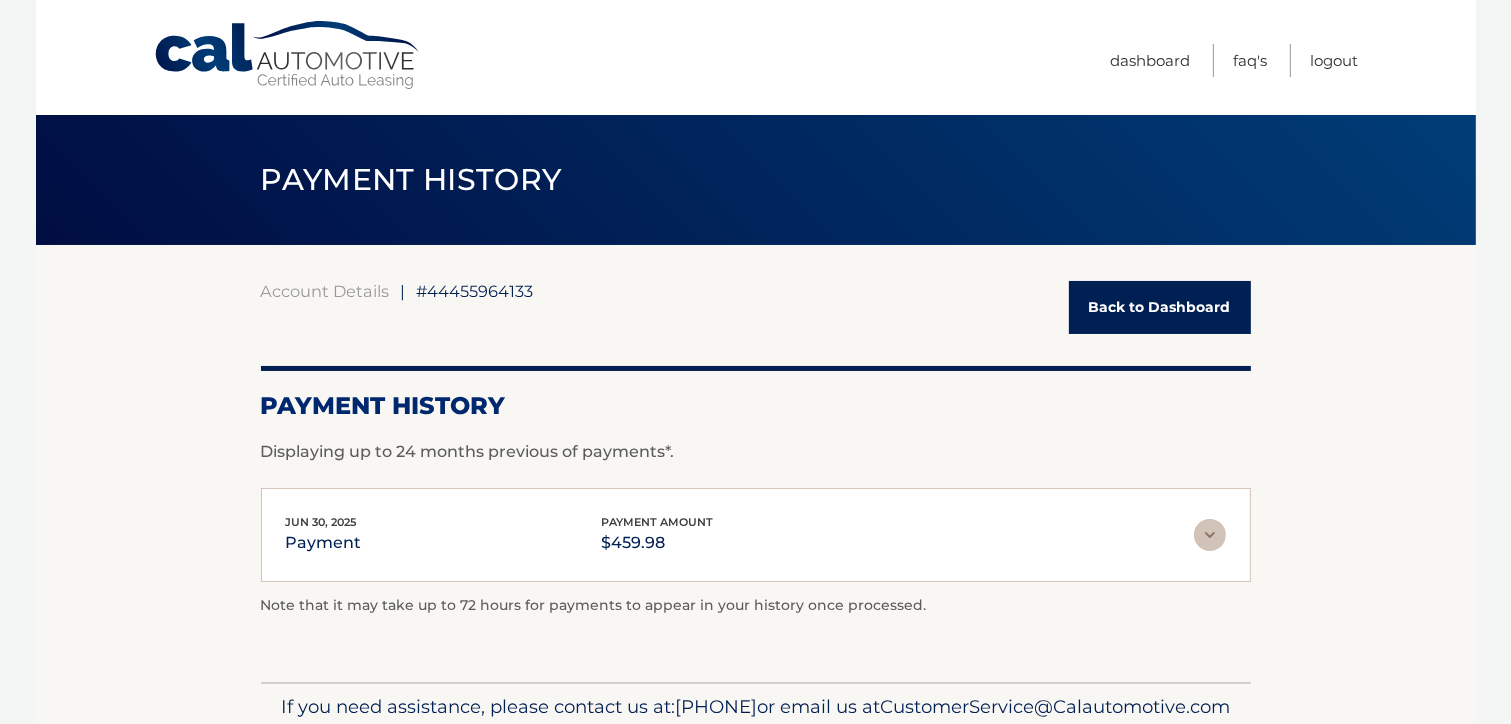click on "Back to Dashboard" at bounding box center (1160, 307) 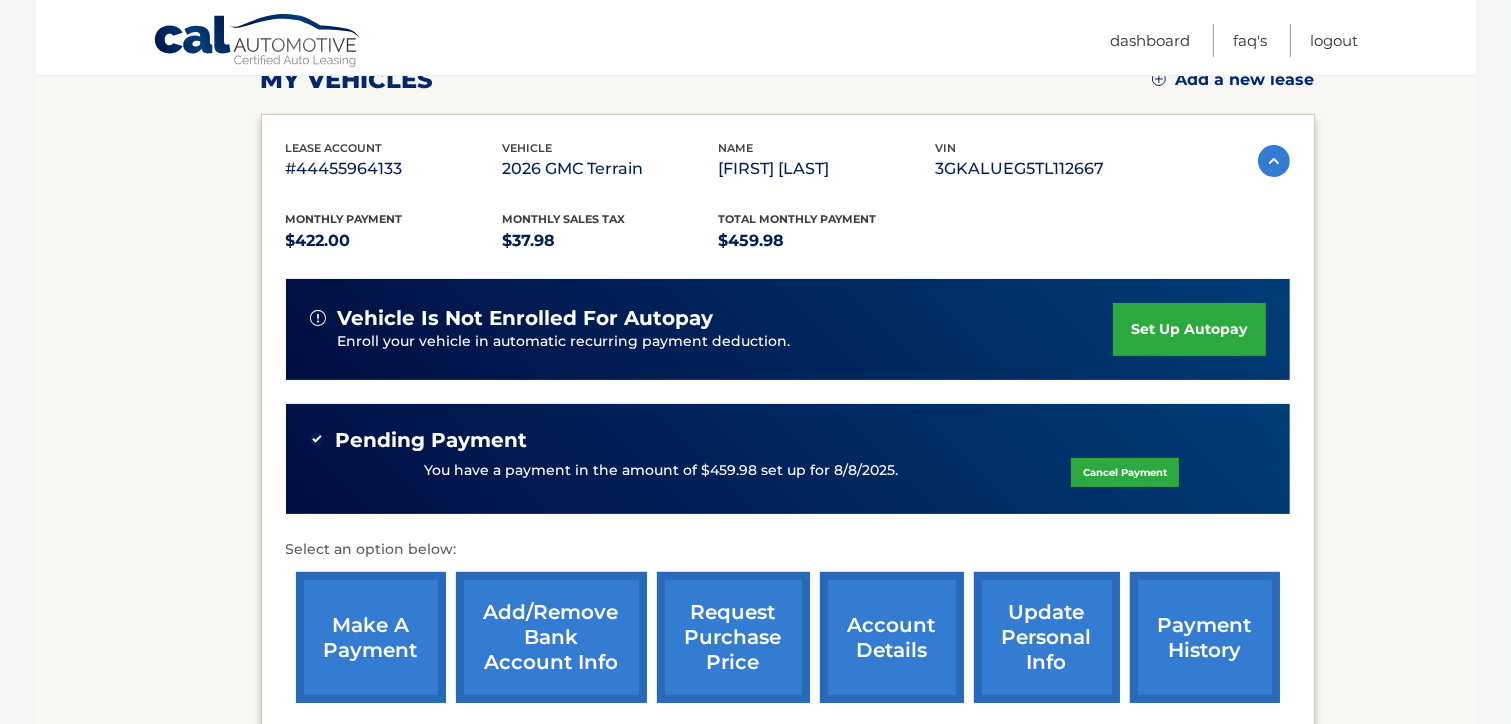 scroll, scrollTop: 400, scrollLeft: 0, axis: vertical 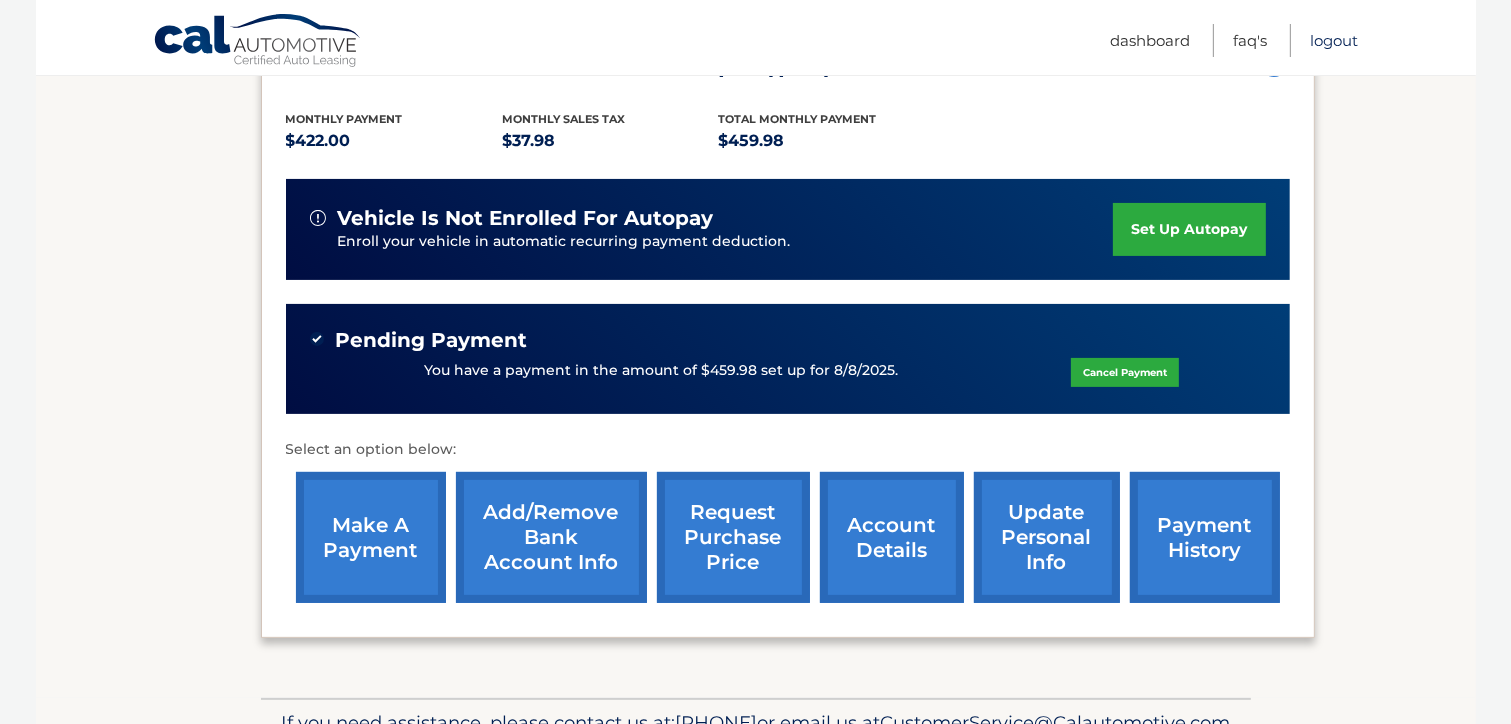 click on "Logout" at bounding box center [1335, 40] 